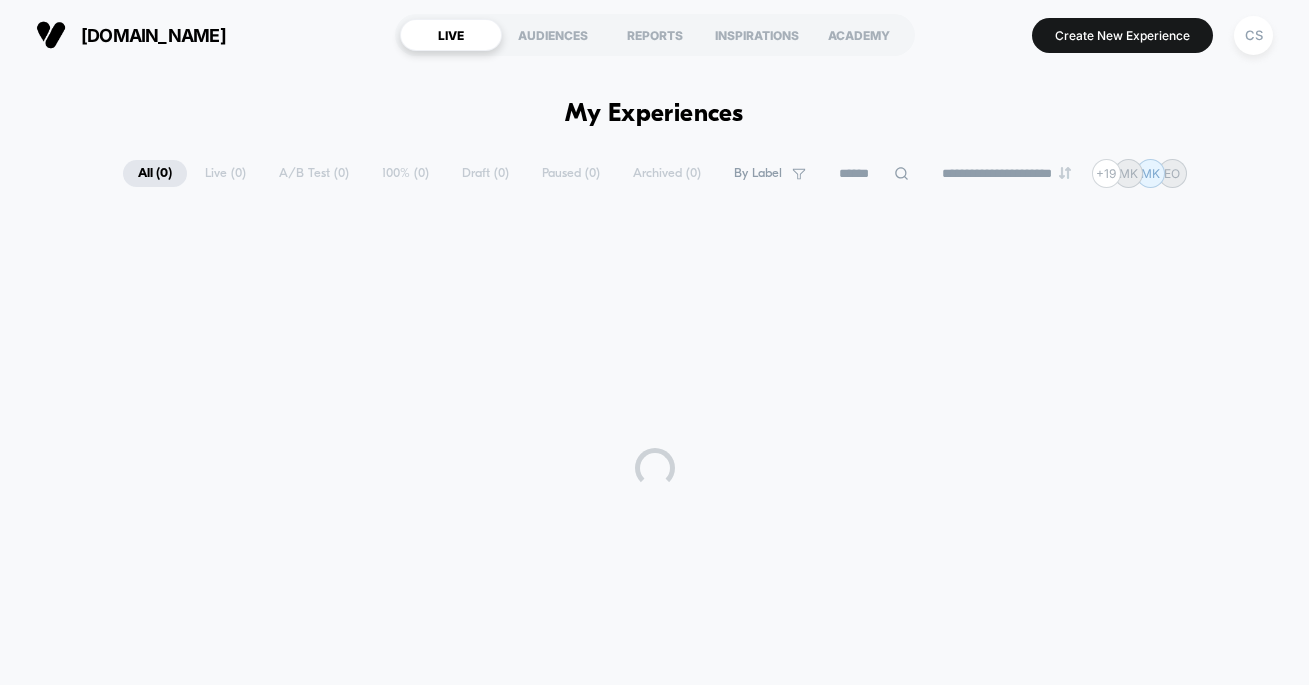 scroll, scrollTop: 0, scrollLeft: 0, axis: both 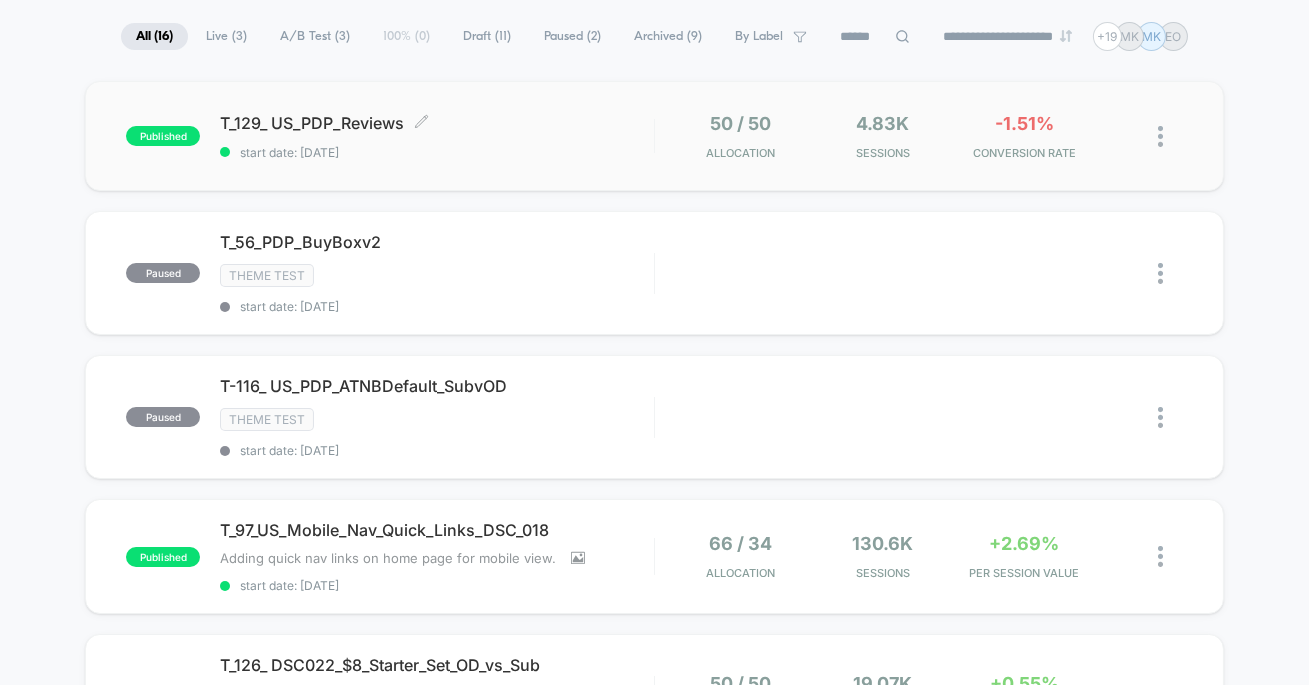 click on "T_129_ US_PDP_Reviews Click to edit experience details" at bounding box center (437, 123) 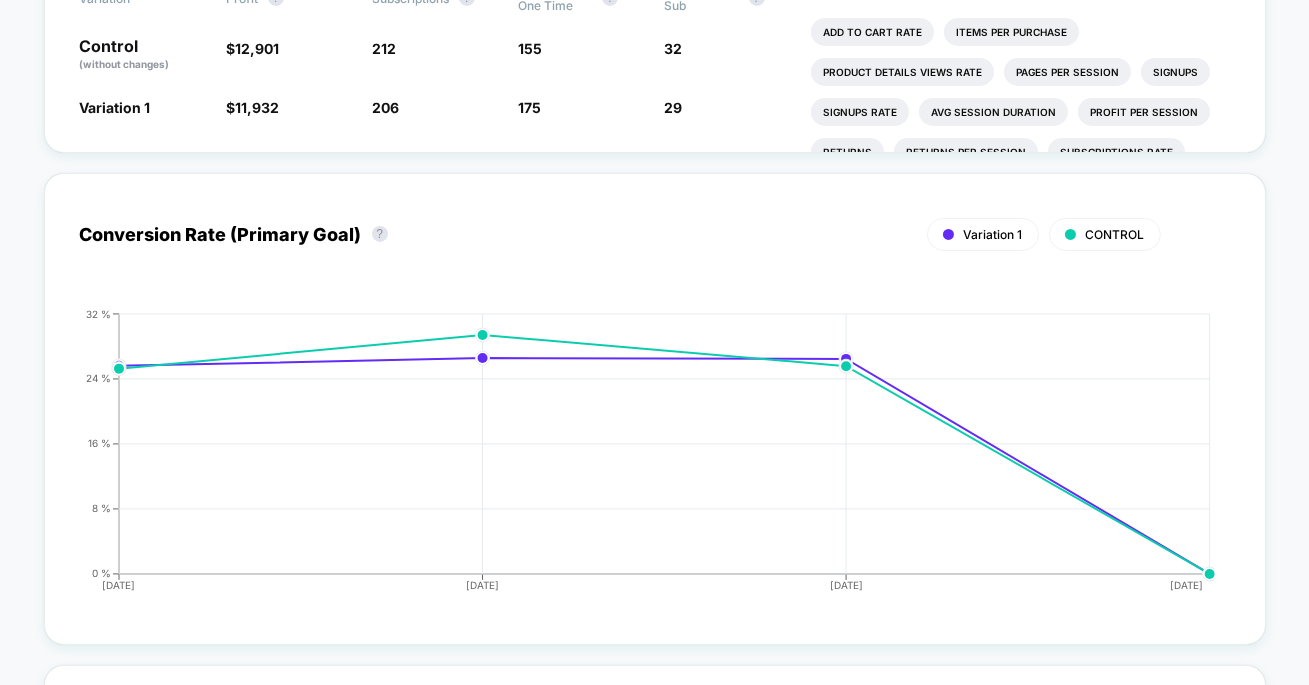 scroll, scrollTop: 0, scrollLeft: 0, axis: both 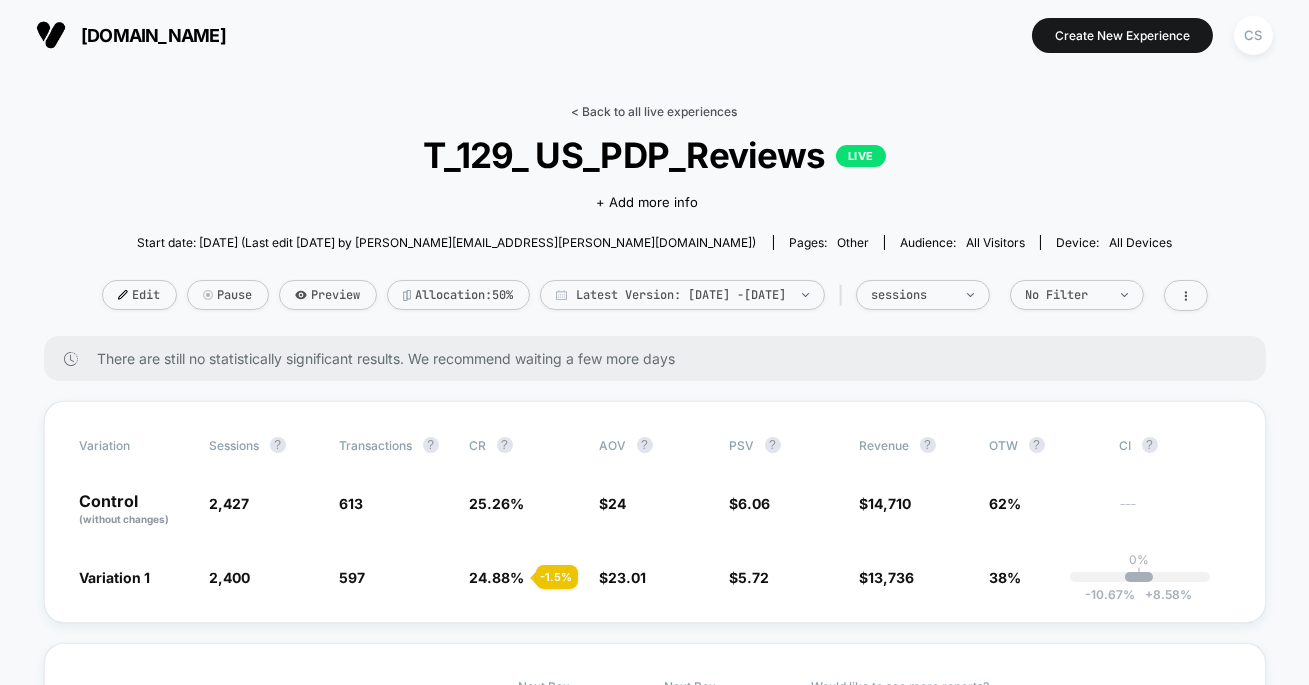 click on "< Back to all live experiences" at bounding box center (655, 111) 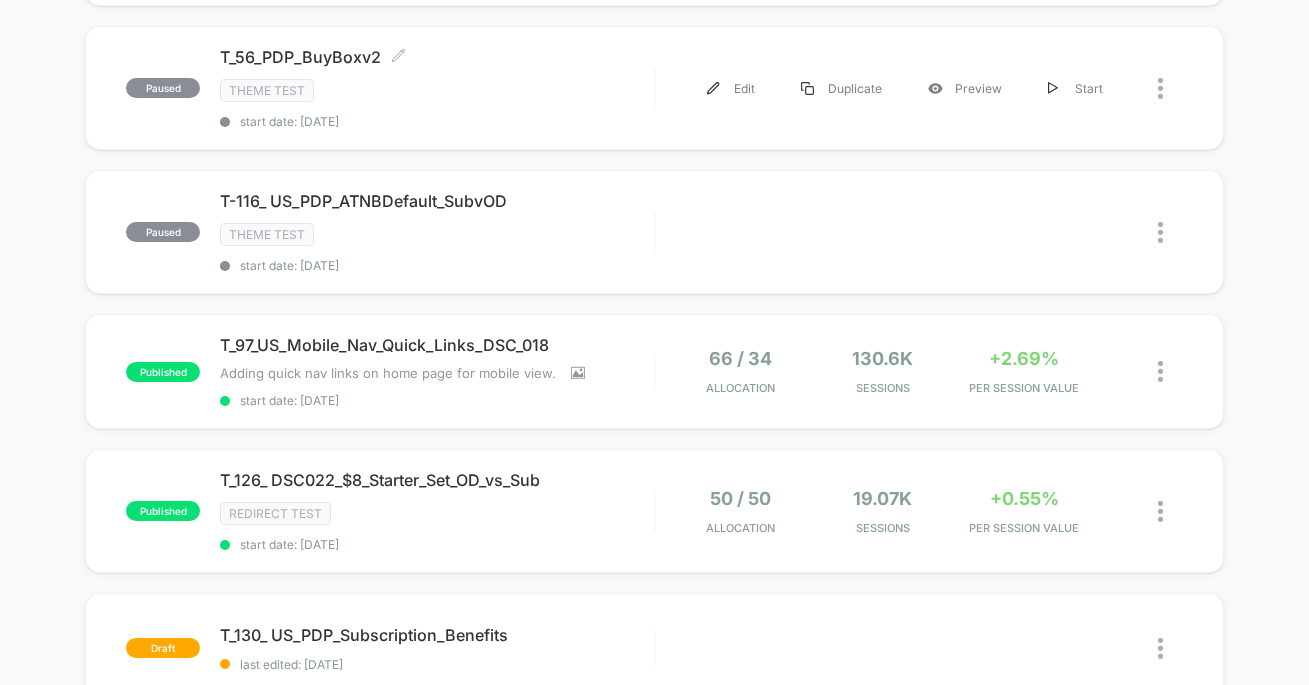 scroll, scrollTop: 325, scrollLeft: 0, axis: vertical 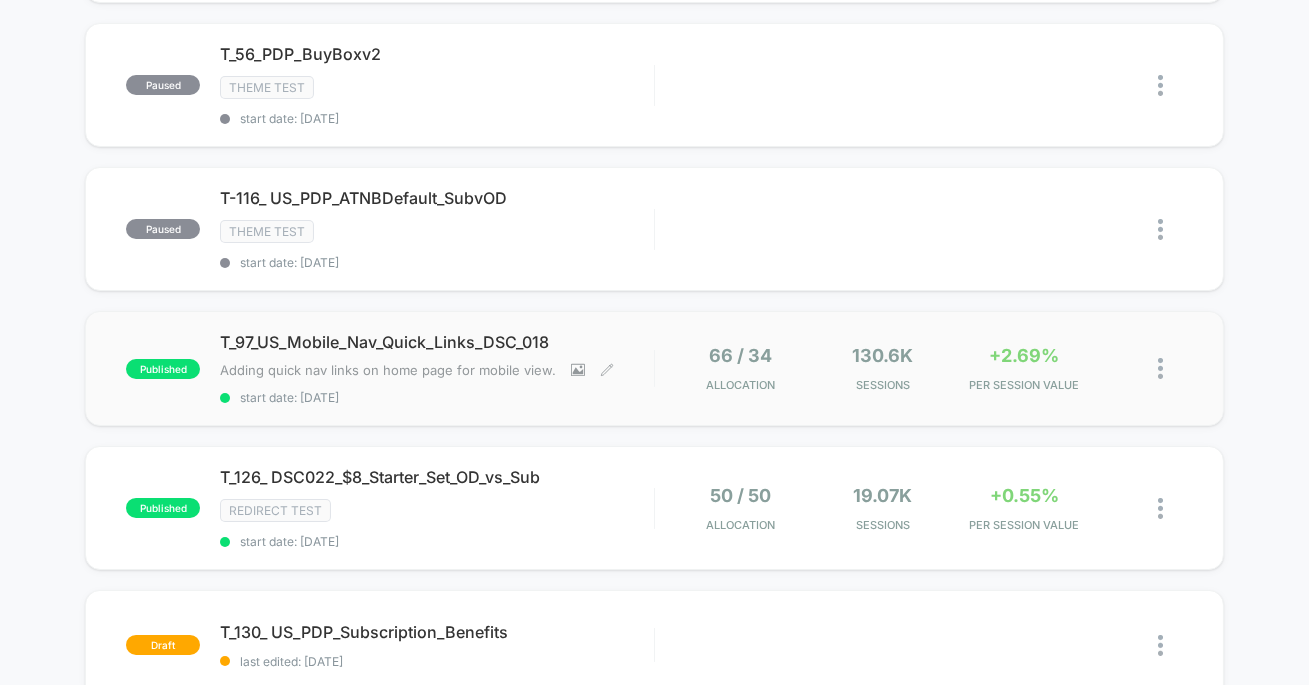 click on "T_97_US_Mobile_Nav_Quick_Links_DSC_018 Adding quick nav links on home page for mobile view.﻿ Click to view images Click to edit experience details Adding quick nav links on home page for mobile view.﻿ start date: [DATE]" at bounding box center (437, 368) 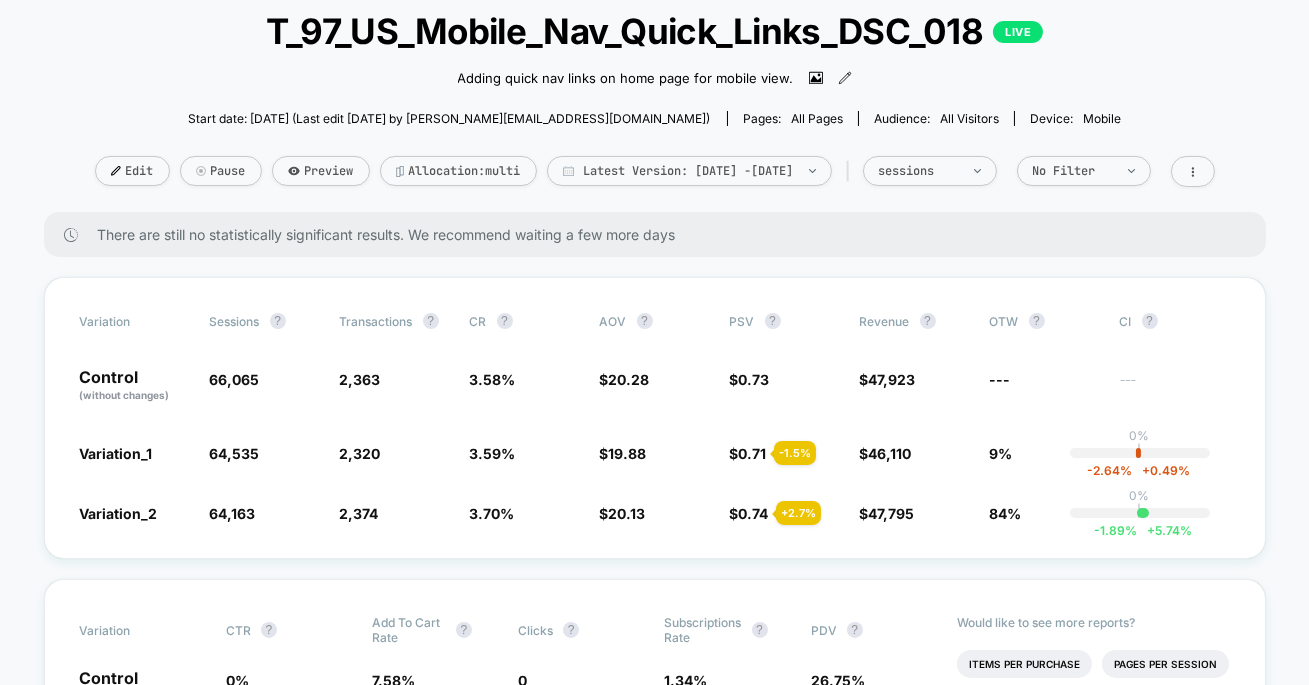 scroll, scrollTop: 0, scrollLeft: 0, axis: both 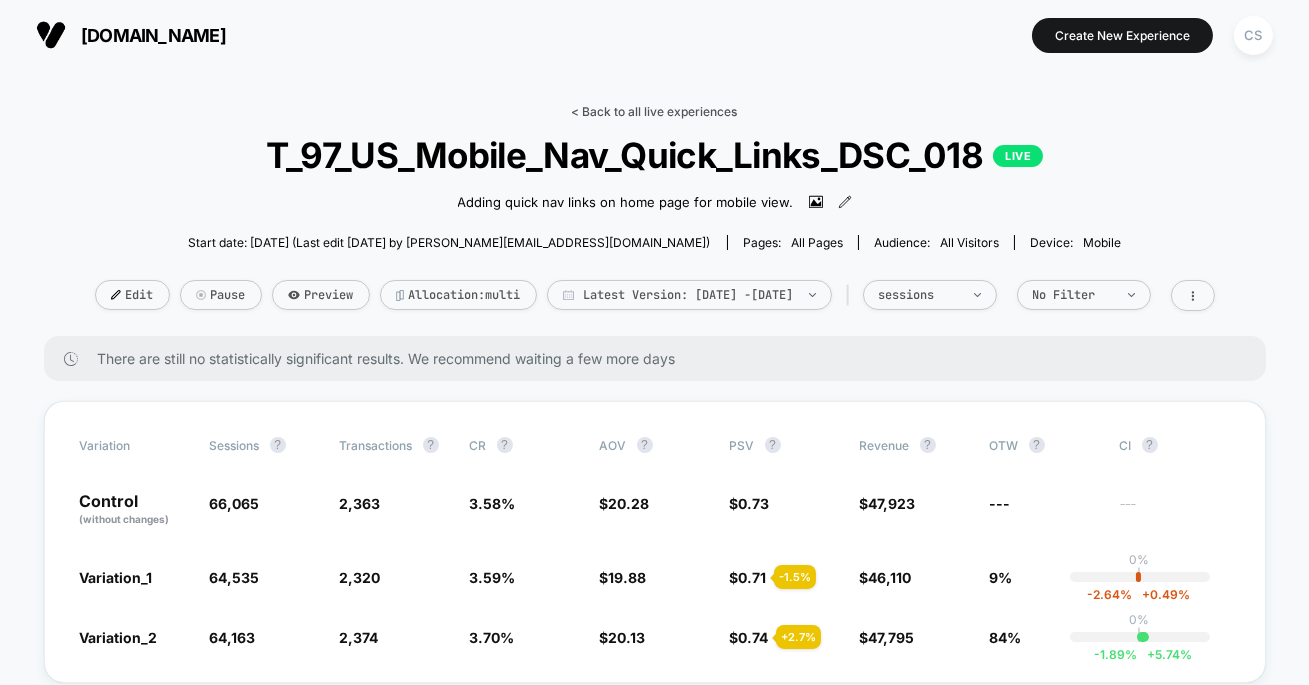 click on "< Back to all live experiences" at bounding box center [655, 111] 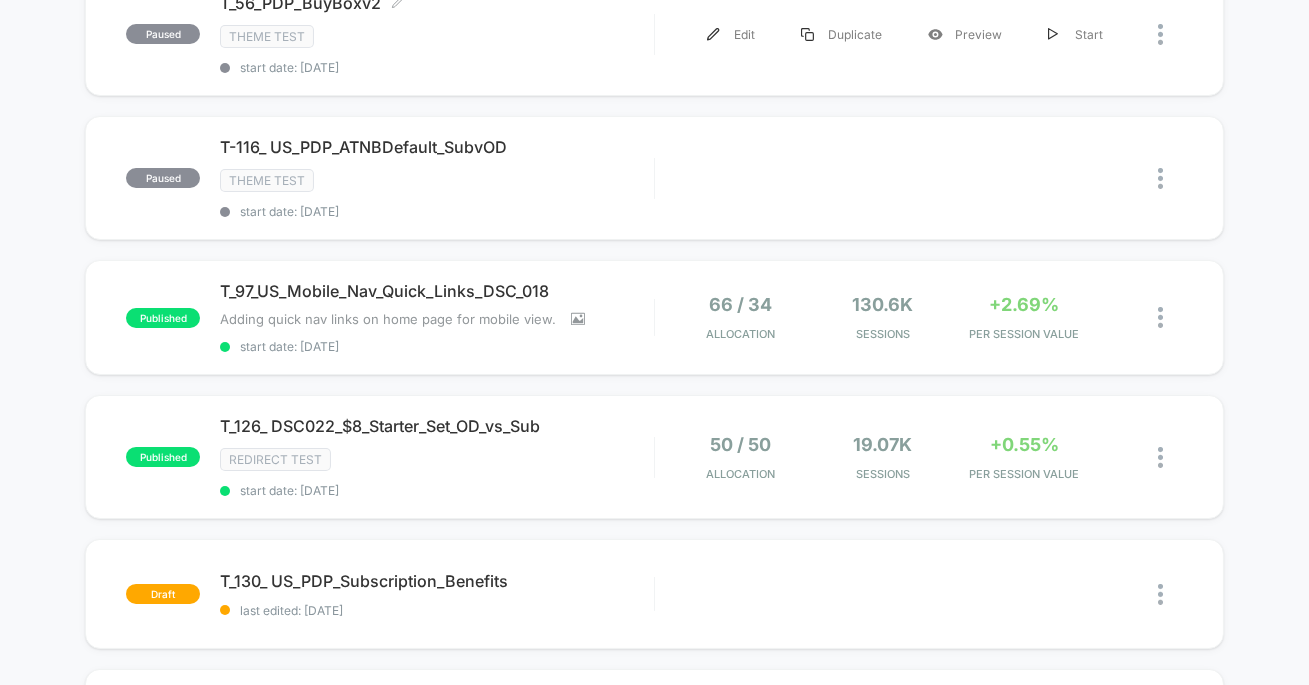 scroll, scrollTop: 378, scrollLeft: 0, axis: vertical 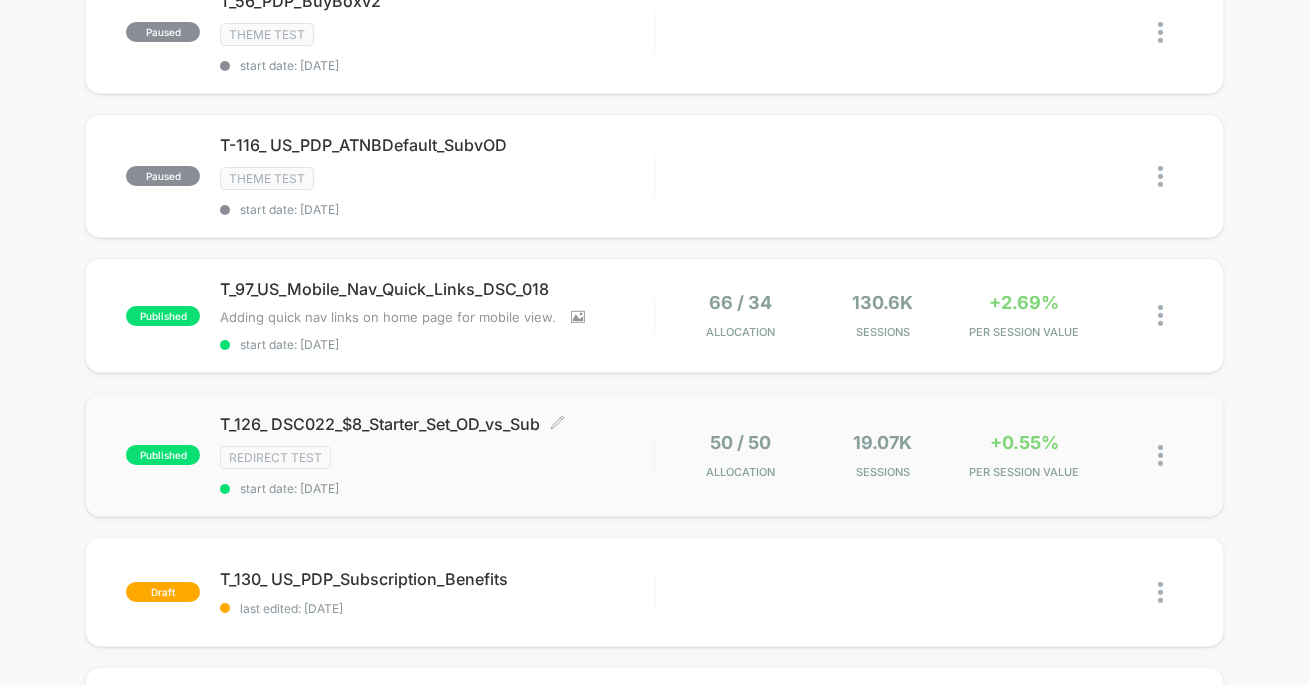 click on "T_126_ DSC022_$8_Starter_Set_OD_vs_Sub Click to edit experience details" at bounding box center [437, 424] 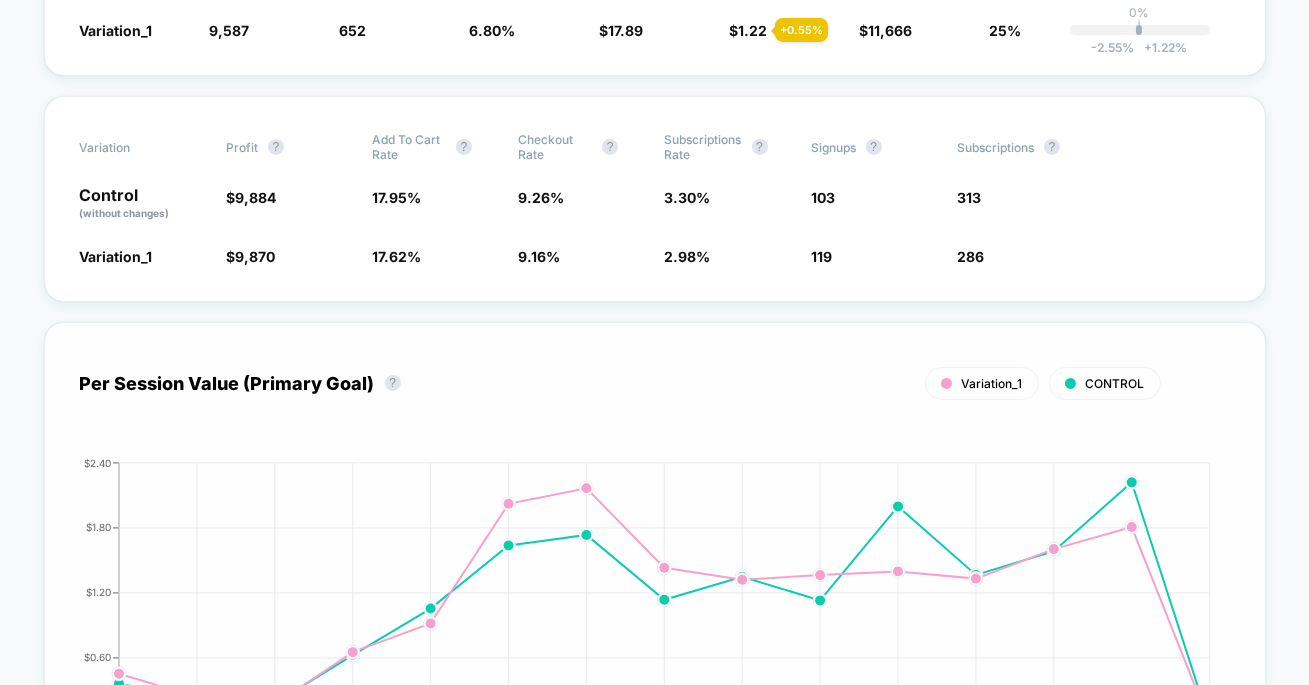 scroll, scrollTop: 0, scrollLeft: 0, axis: both 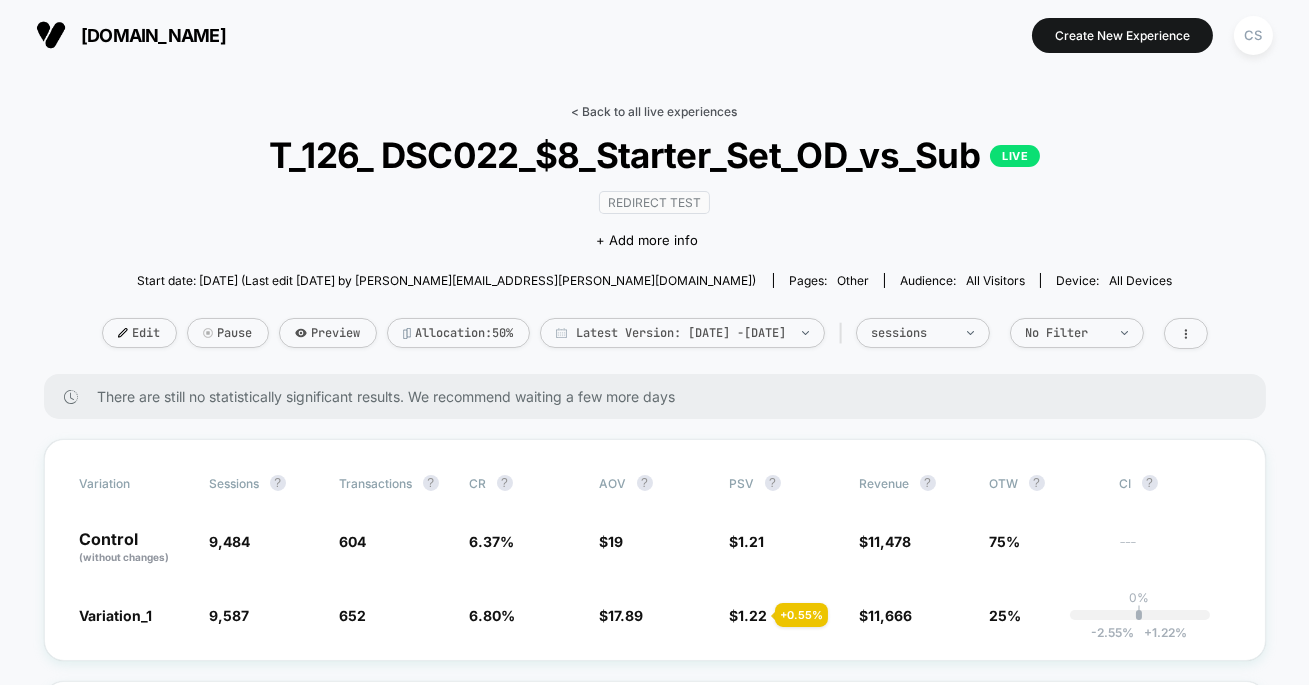 click on "< Back to all live experiences" at bounding box center [655, 111] 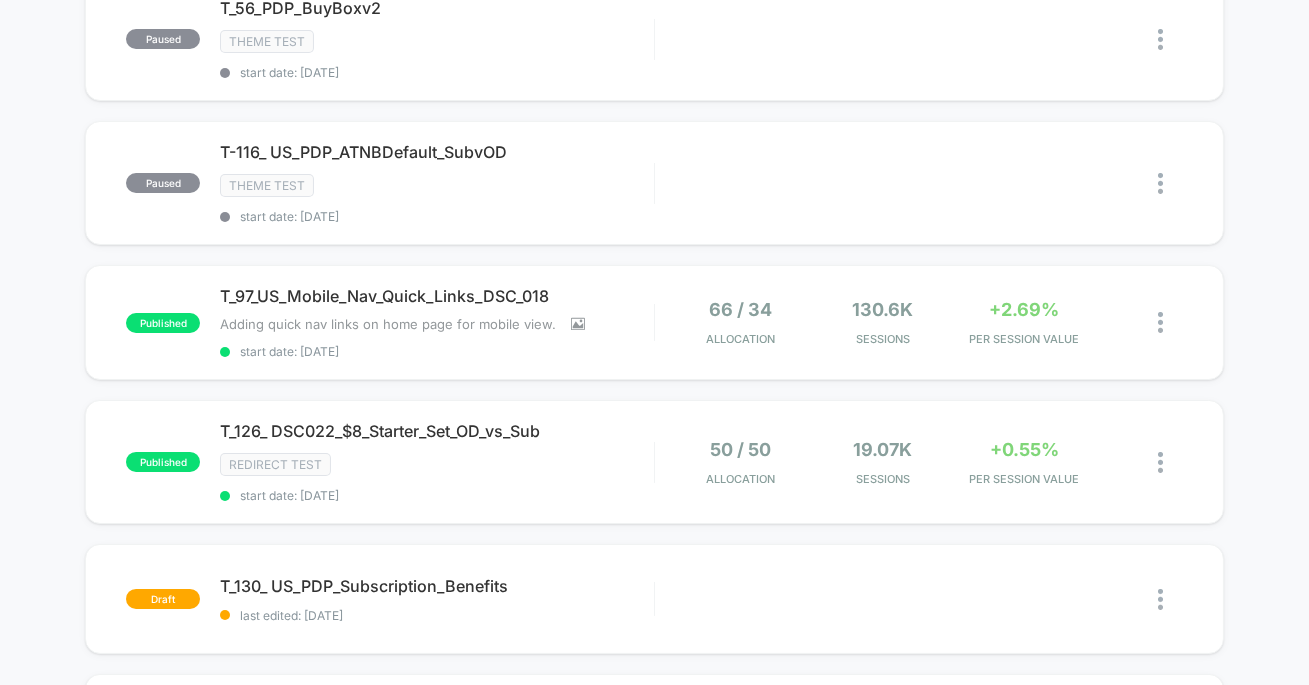 scroll, scrollTop: 0, scrollLeft: 0, axis: both 